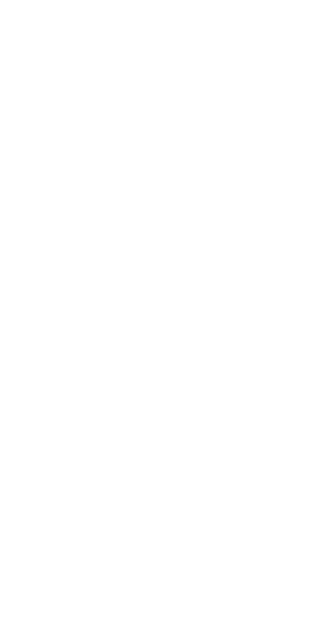 scroll, scrollTop: 0, scrollLeft: 0, axis: both 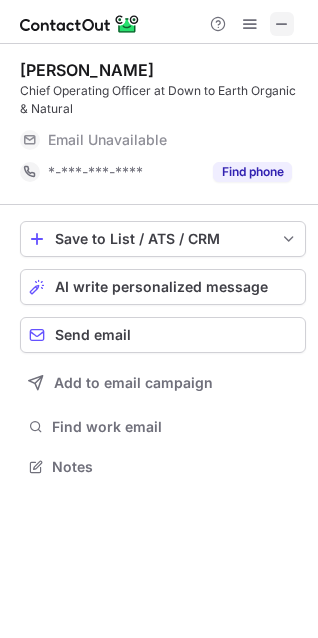 click at bounding box center [282, 24] 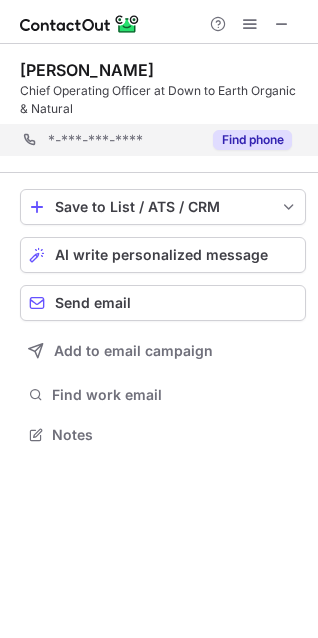 scroll, scrollTop: 421, scrollLeft: 318, axis: both 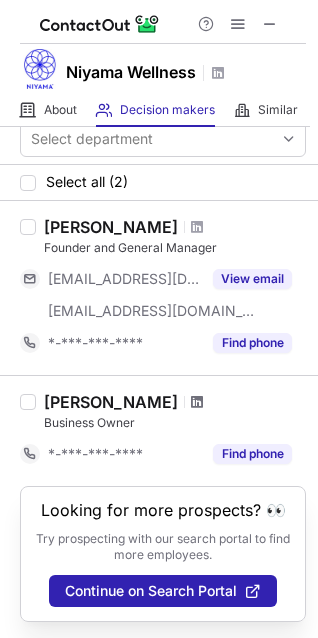 click at bounding box center (197, 402) 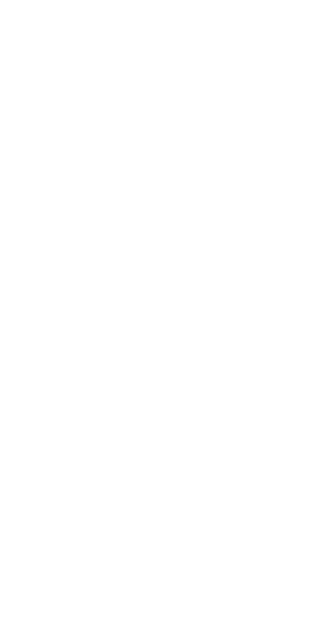 scroll, scrollTop: 0, scrollLeft: 0, axis: both 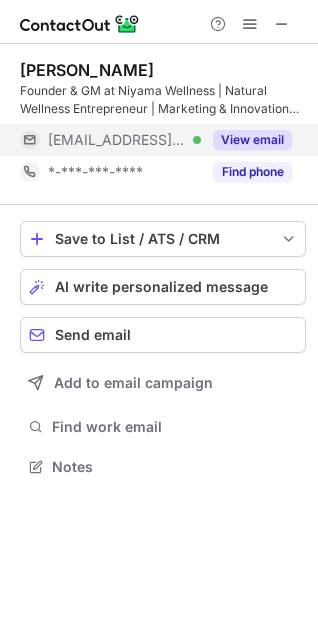 click on "View email" at bounding box center [252, 140] 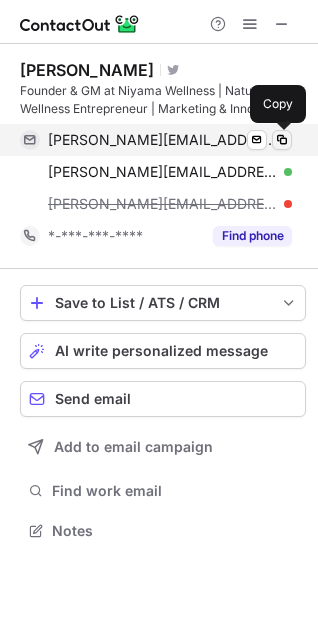 scroll, scrollTop: 10, scrollLeft: 10, axis: both 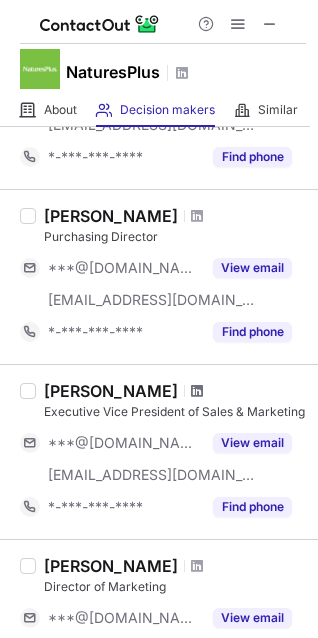 click at bounding box center [197, 391] 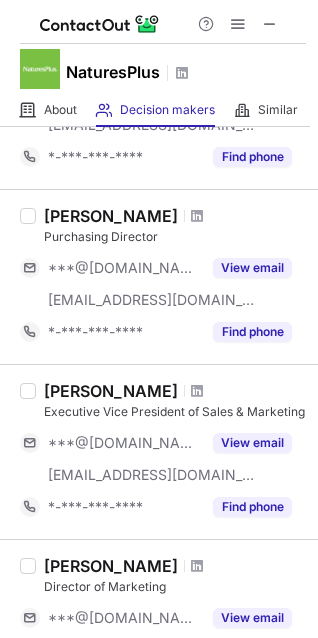 scroll, scrollTop: 100, scrollLeft: 0, axis: vertical 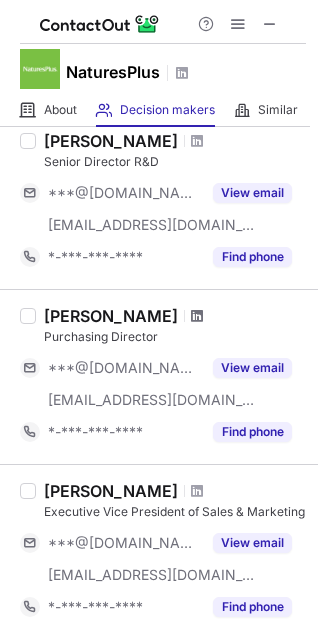 click at bounding box center (197, 316) 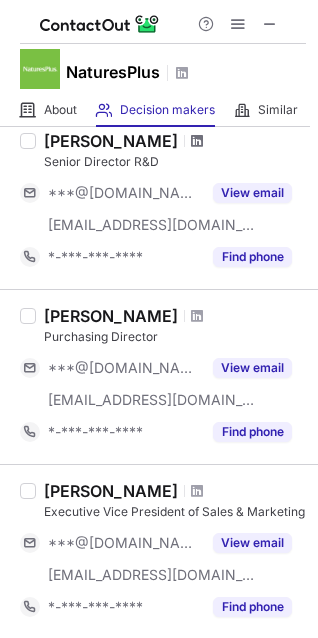 click at bounding box center [197, 141] 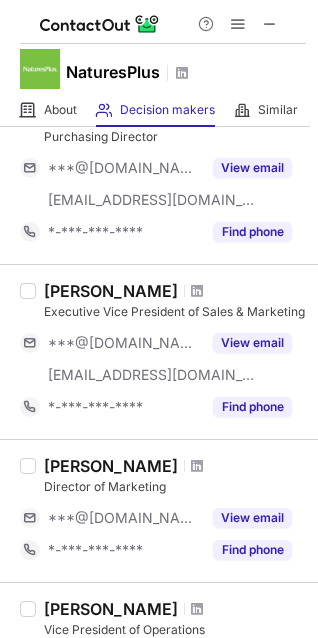 scroll, scrollTop: 400, scrollLeft: 0, axis: vertical 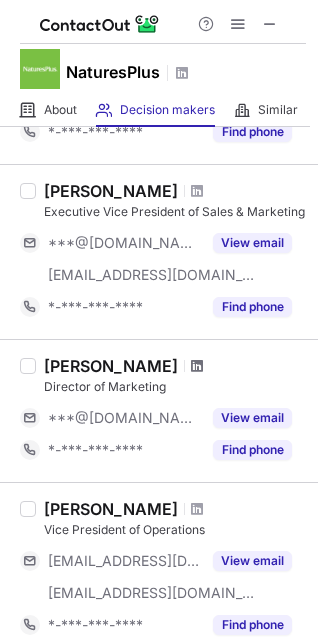 click at bounding box center (197, 366) 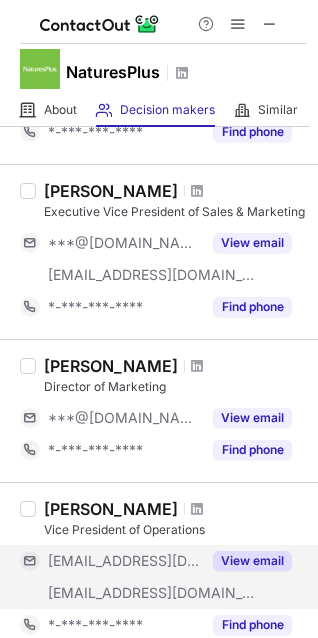 scroll, scrollTop: 500, scrollLeft: 0, axis: vertical 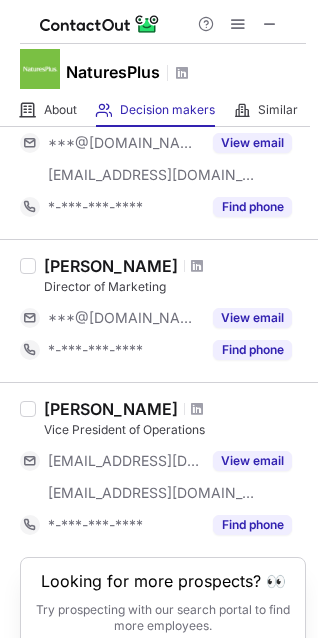 click at bounding box center [197, 409] 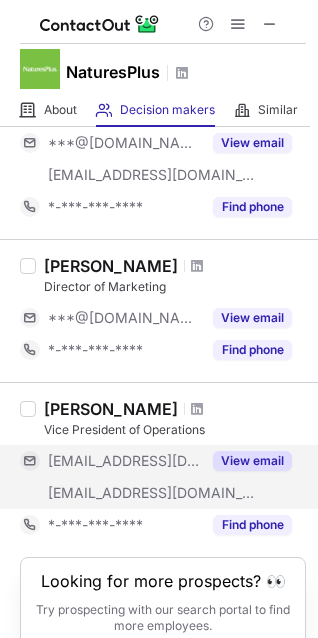 scroll, scrollTop: 590, scrollLeft: 0, axis: vertical 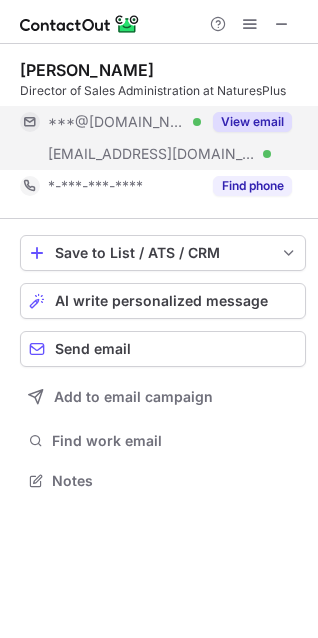 click on "View email" at bounding box center [252, 122] 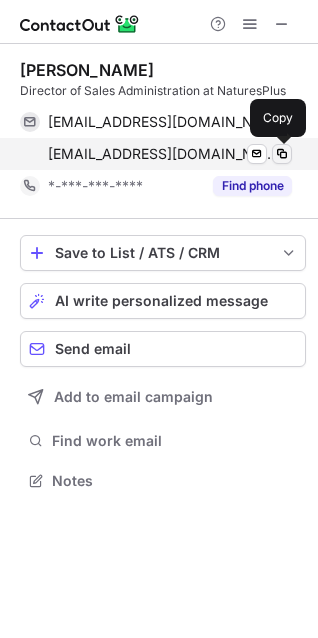 click at bounding box center (282, 154) 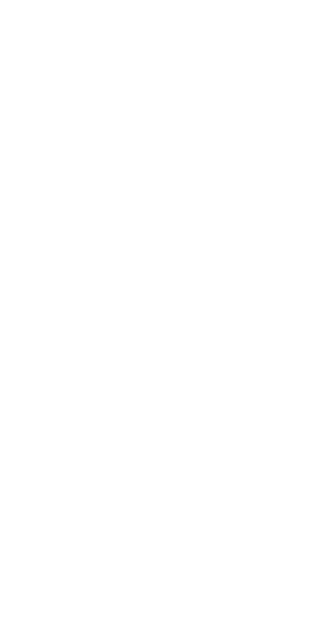 scroll, scrollTop: 0, scrollLeft: 0, axis: both 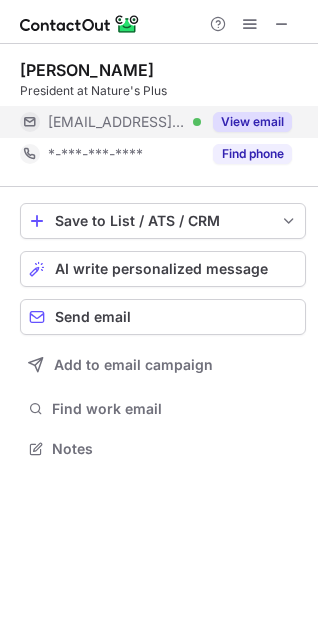 click on "View email" at bounding box center [252, 122] 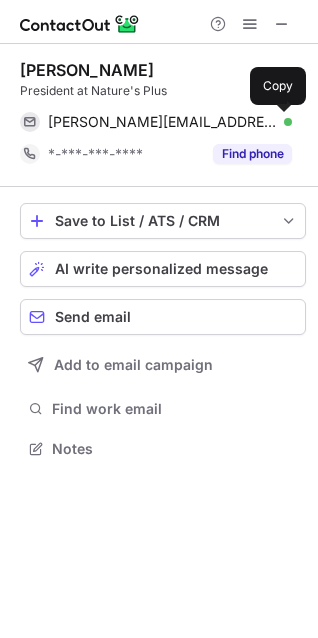 click at bounding box center [282, 122] 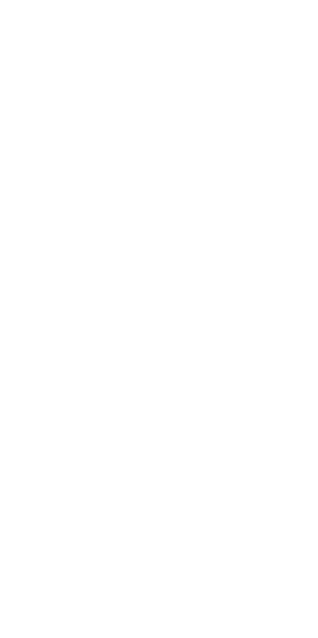 scroll, scrollTop: 0, scrollLeft: 0, axis: both 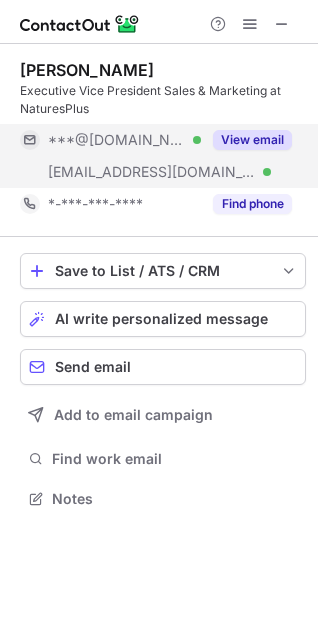 click on "View email" at bounding box center [252, 140] 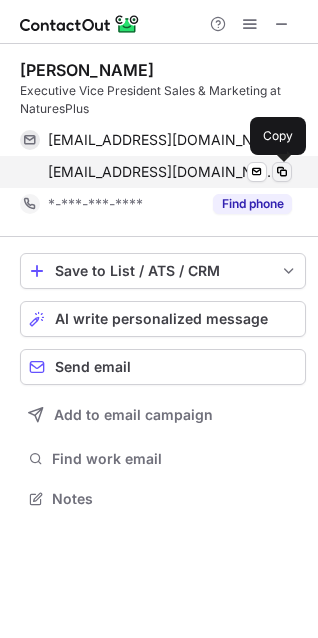 click at bounding box center [282, 172] 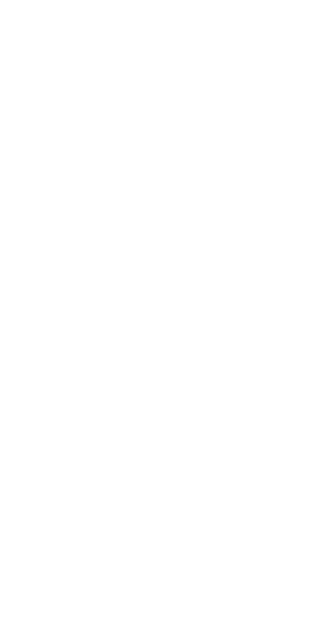 scroll, scrollTop: 0, scrollLeft: 0, axis: both 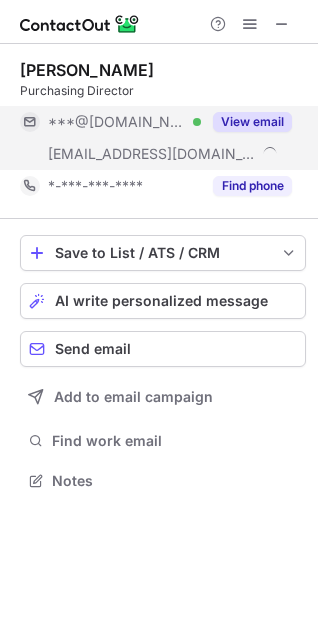 click on "View email" at bounding box center [252, 122] 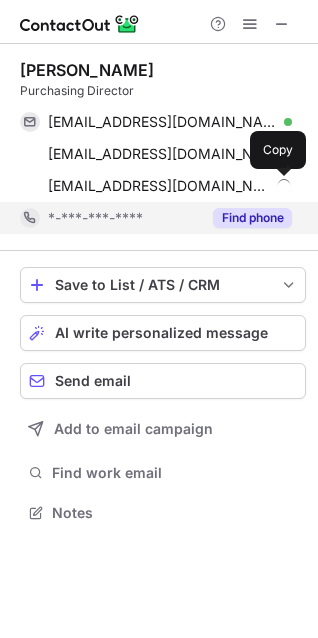 scroll, scrollTop: 10, scrollLeft: 10, axis: both 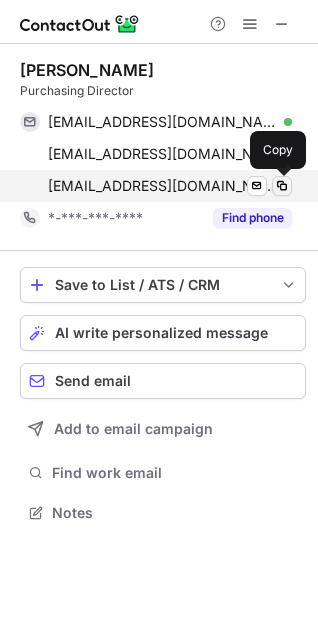 click at bounding box center (282, 186) 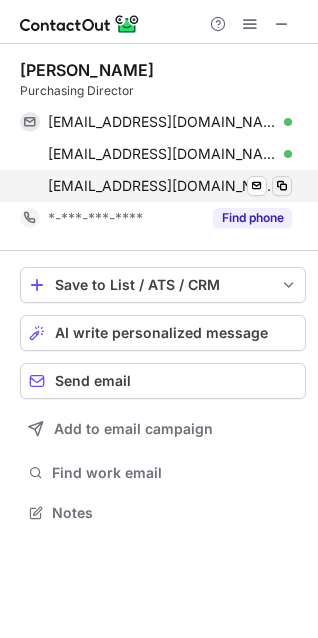 type 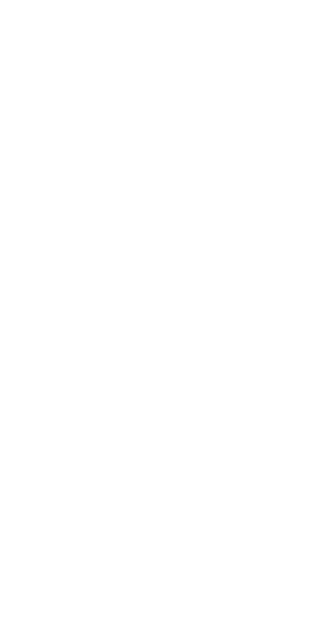scroll, scrollTop: 0, scrollLeft: 0, axis: both 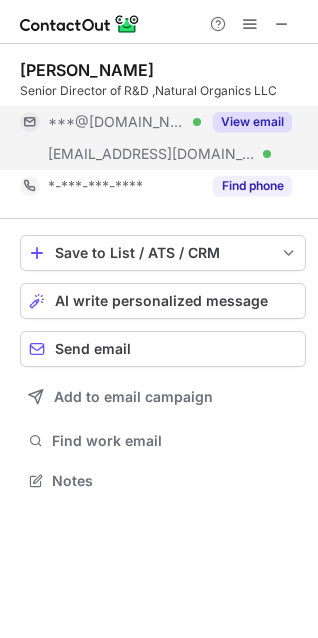 click on "View email" at bounding box center [252, 122] 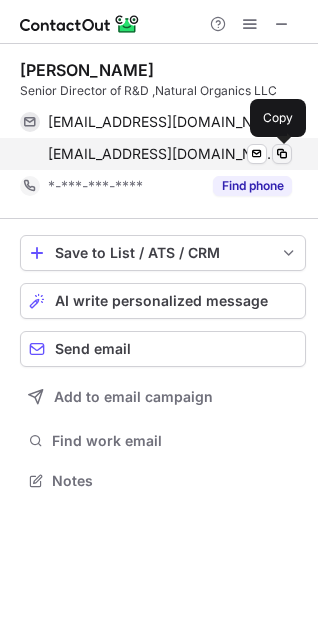 click at bounding box center (282, 154) 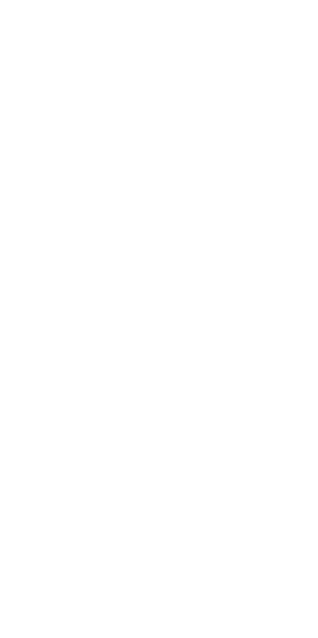 scroll, scrollTop: 0, scrollLeft: 0, axis: both 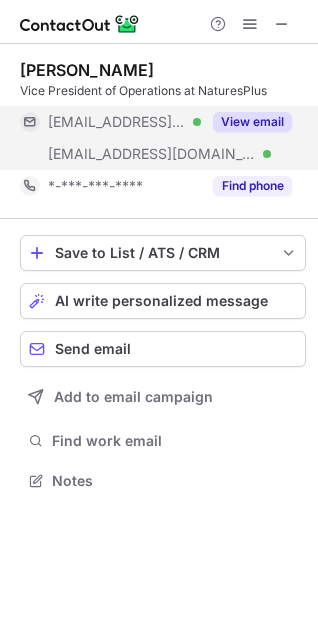 click on "View email" at bounding box center (252, 122) 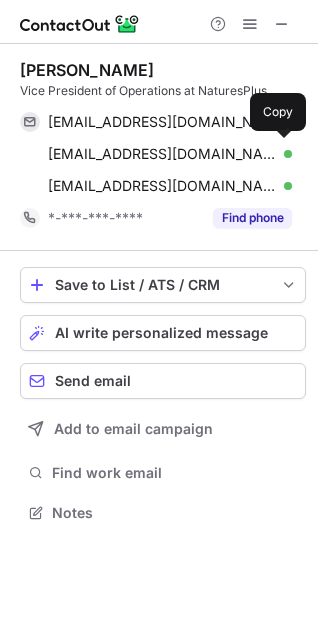 scroll, scrollTop: 10, scrollLeft: 10, axis: both 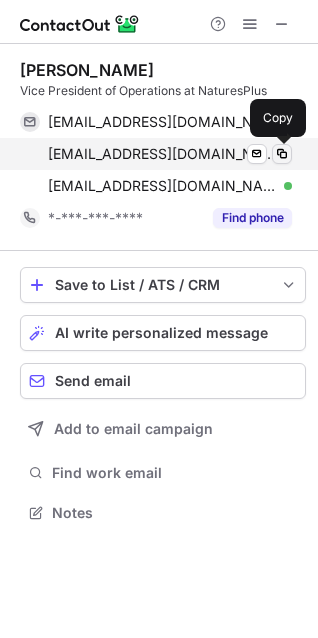 click at bounding box center [282, 154] 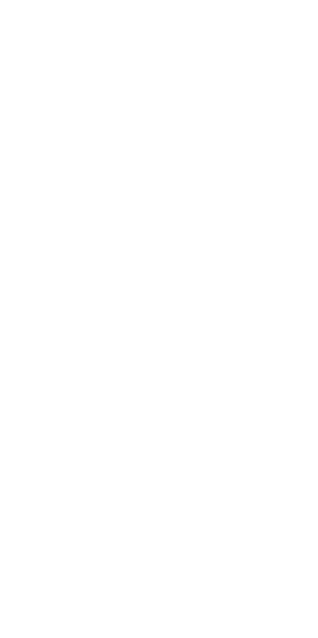 scroll, scrollTop: 0, scrollLeft: 0, axis: both 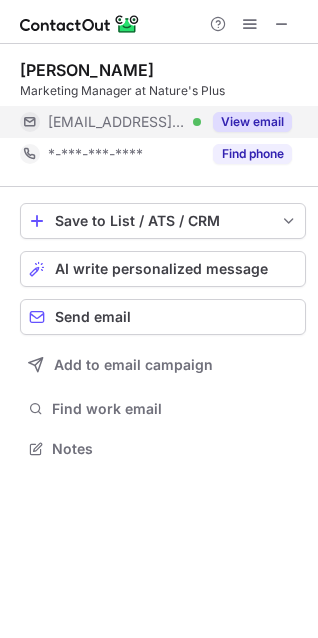 click on "View email" at bounding box center [252, 122] 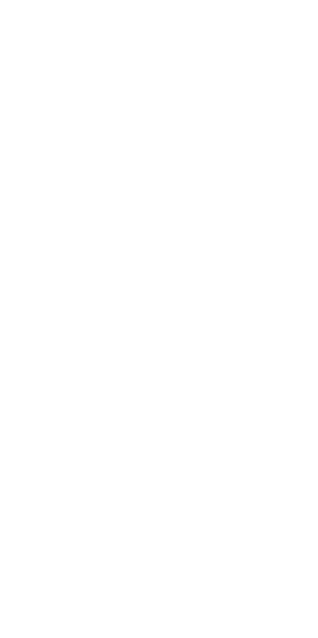 scroll, scrollTop: 0, scrollLeft: 0, axis: both 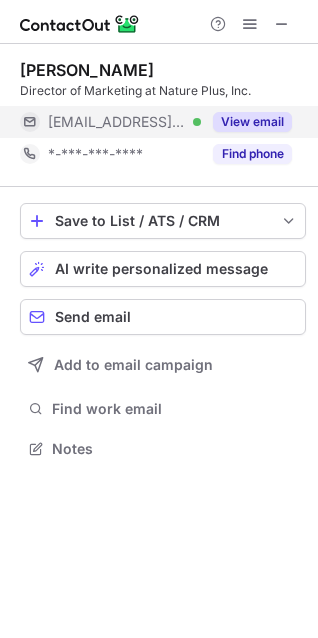 click on "View email" at bounding box center (252, 122) 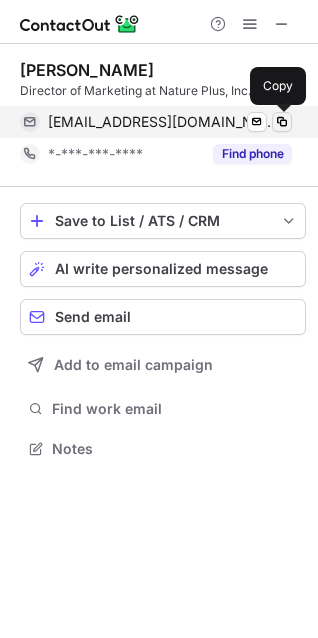 click at bounding box center [282, 122] 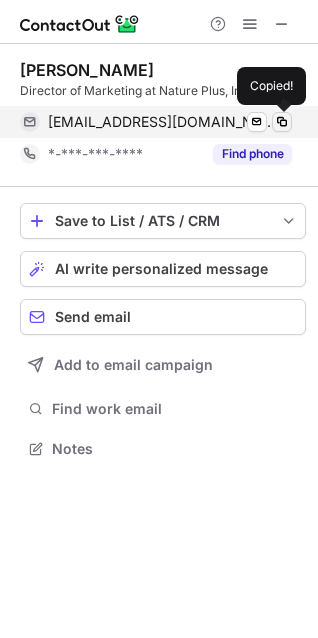 type 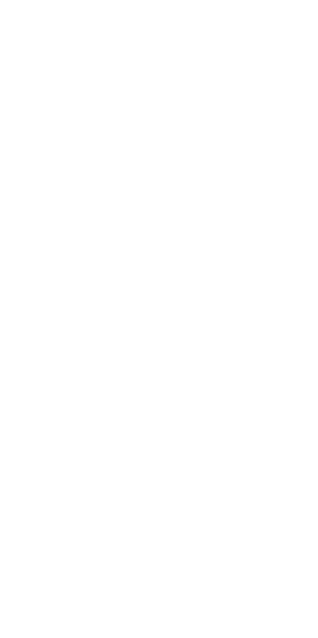 scroll, scrollTop: 0, scrollLeft: 0, axis: both 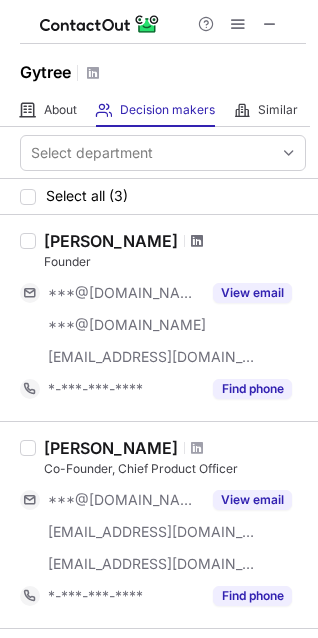 click at bounding box center [197, 241] 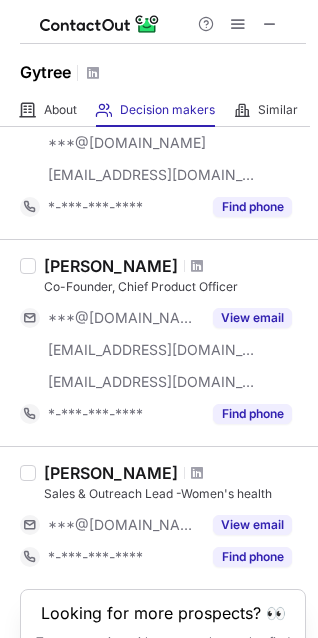 scroll, scrollTop: 200, scrollLeft: 0, axis: vertical 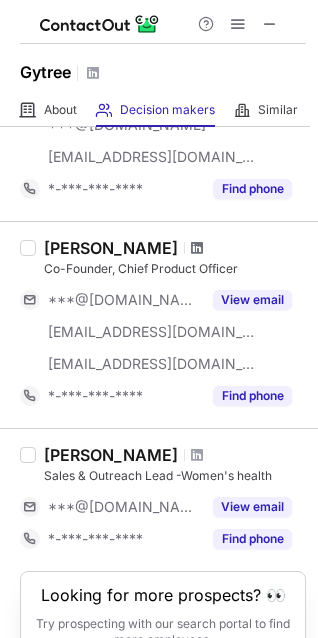 click at bounding box center [197, 248] 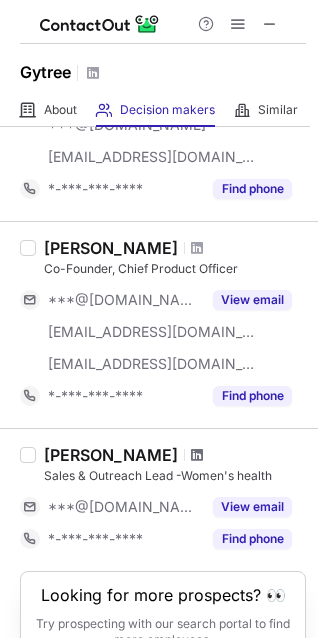 click at bounding box center (197, 455) 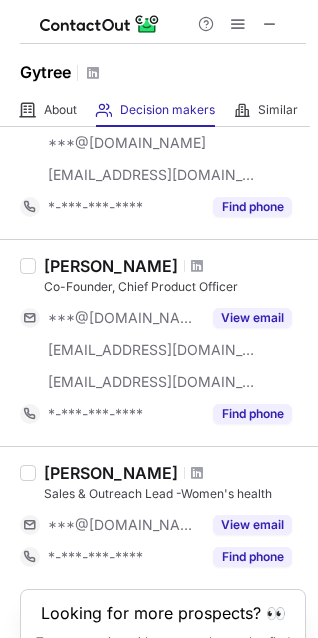 scroll, scrollTop: 304, scrollLeft: 0, axis: vertical 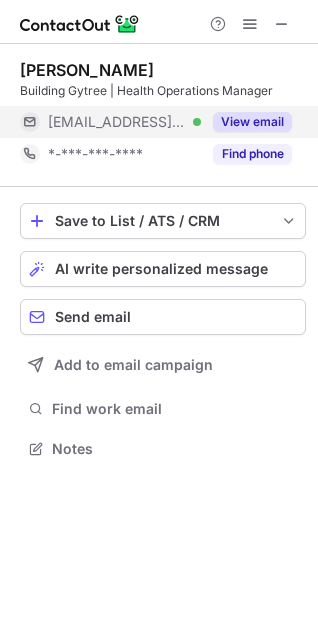 click on "View email" at bounding box center (252, 122) 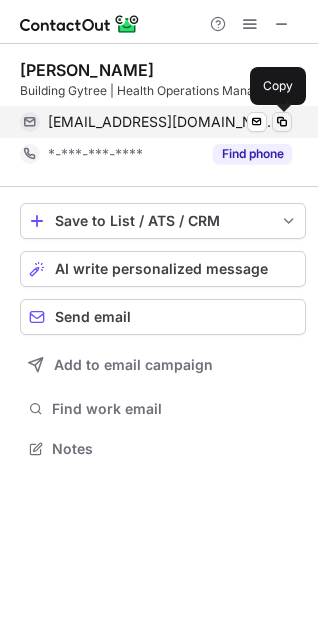 click at bounding box center [282, 122] 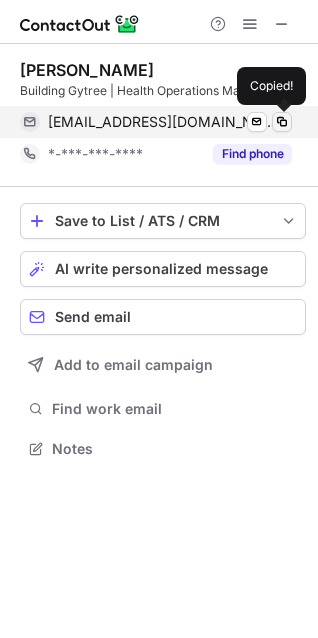type 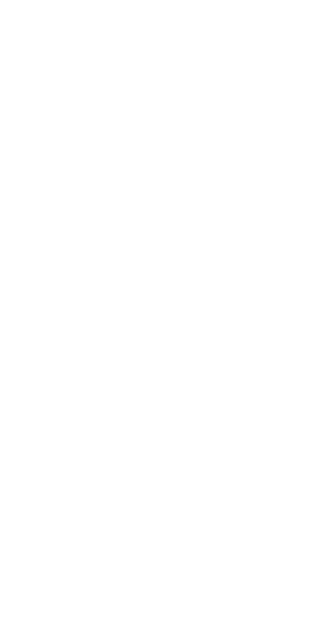 scroll, scrollTop: 0, scrollLeft: 0, axis: both 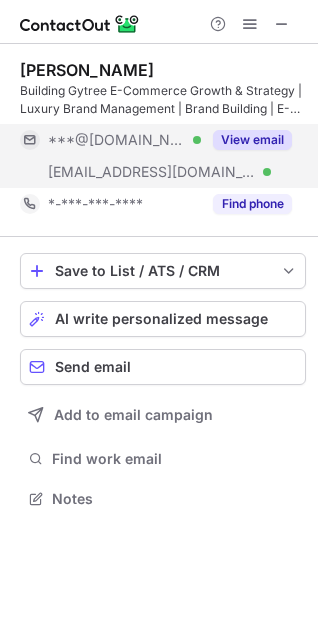 click on "View email" at bounding box center (252, 140) 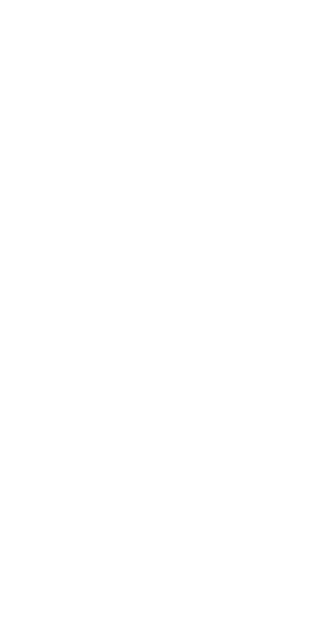 scroll, scrollTop: 0, scrollLeft: 0, axis: both 